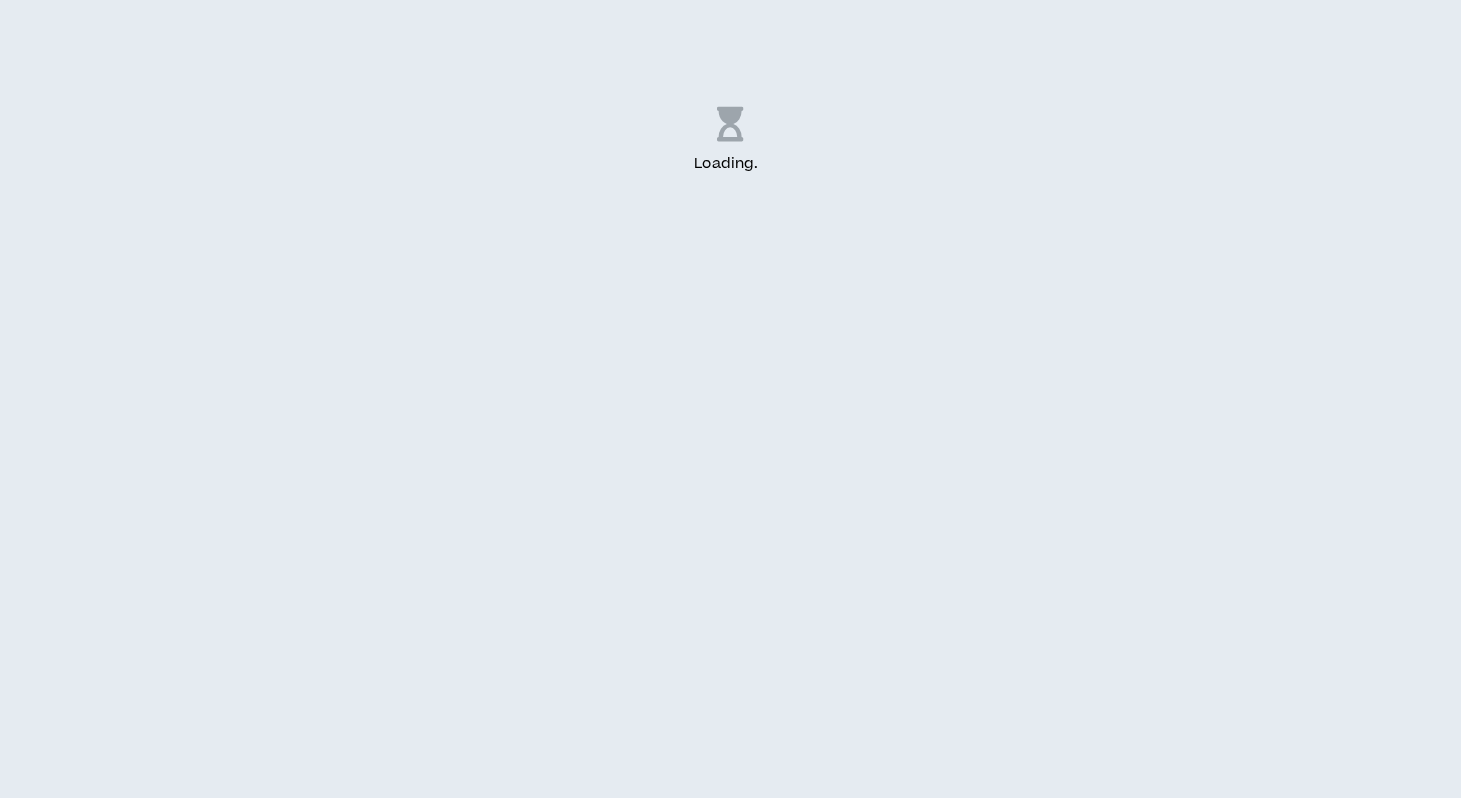 scroll, scrollTop: 0, scrollLeft: 0, axis: both 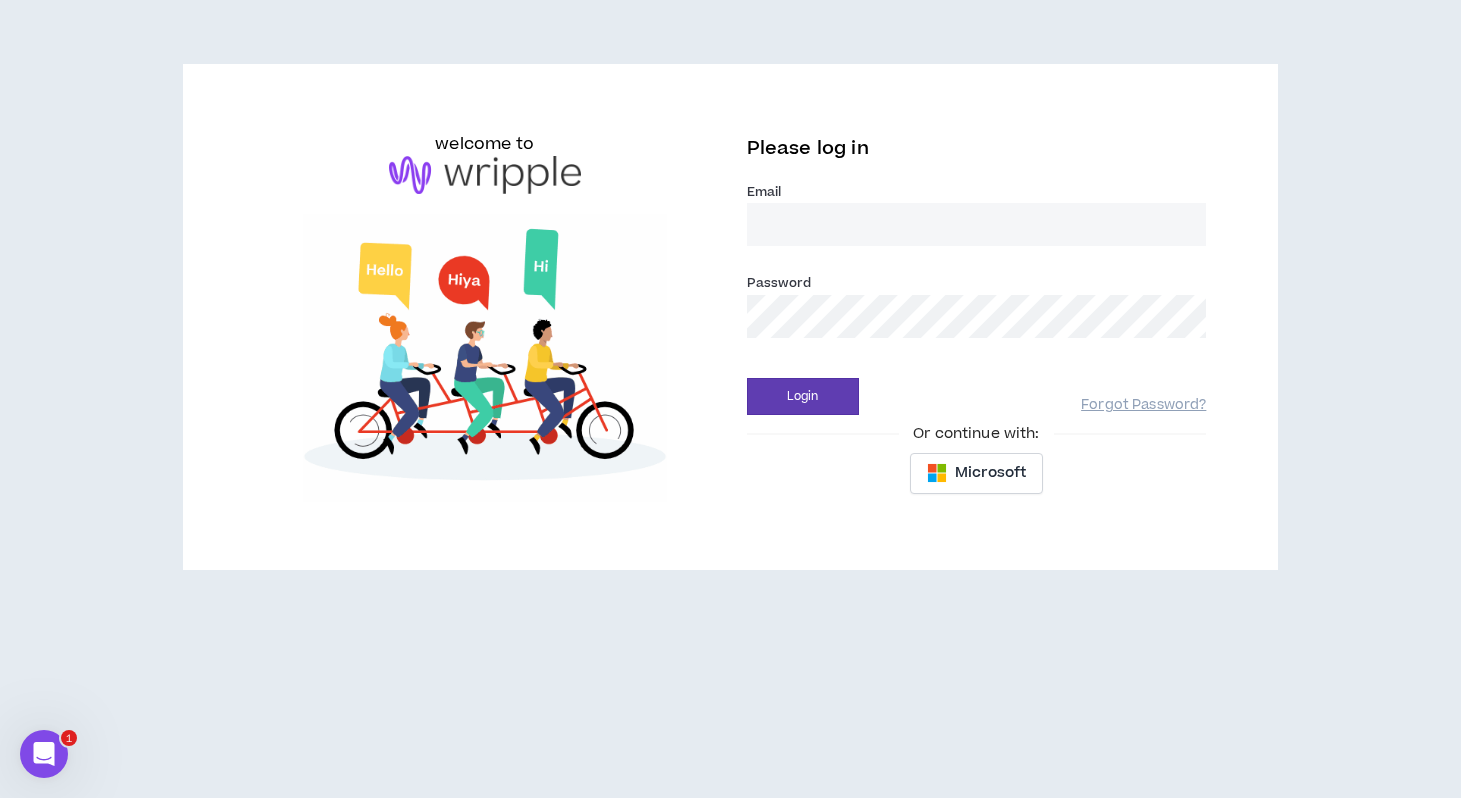 click on "Email  *" at bounding box center [977, 224] 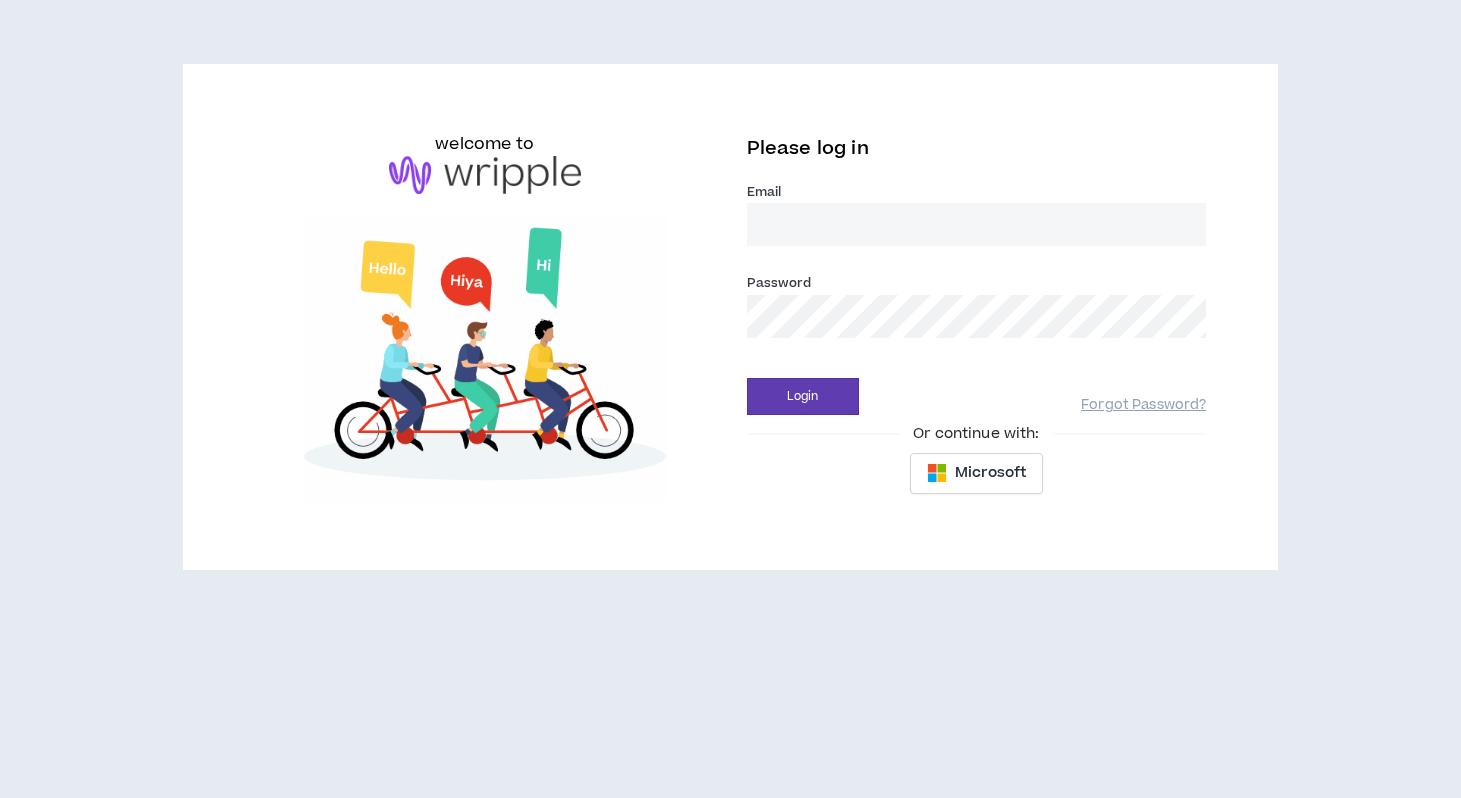 scroll, scrollTop: 0, scrollLeft: 0, axis: both 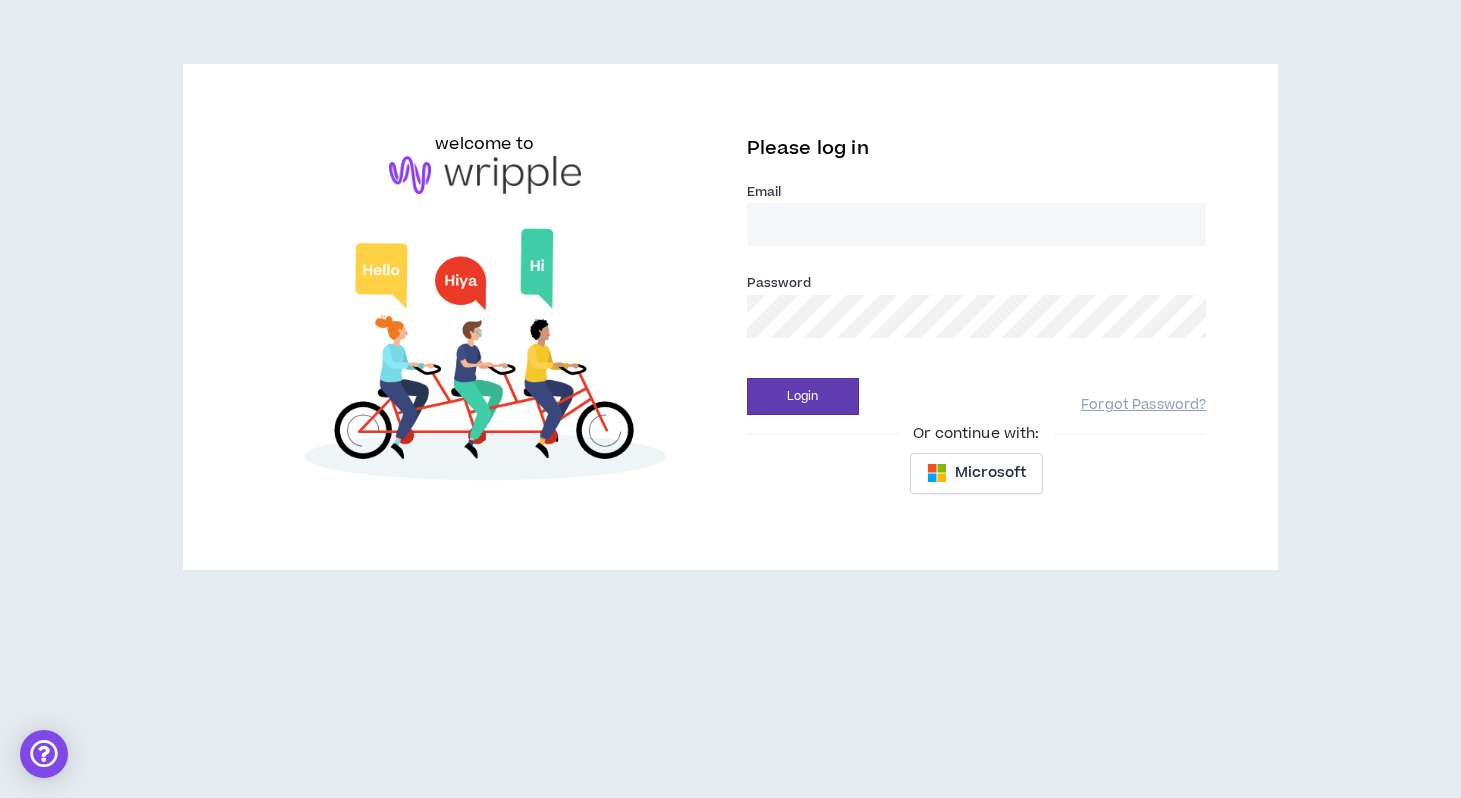 click on "Email  *" at bounding box center (977, 224) 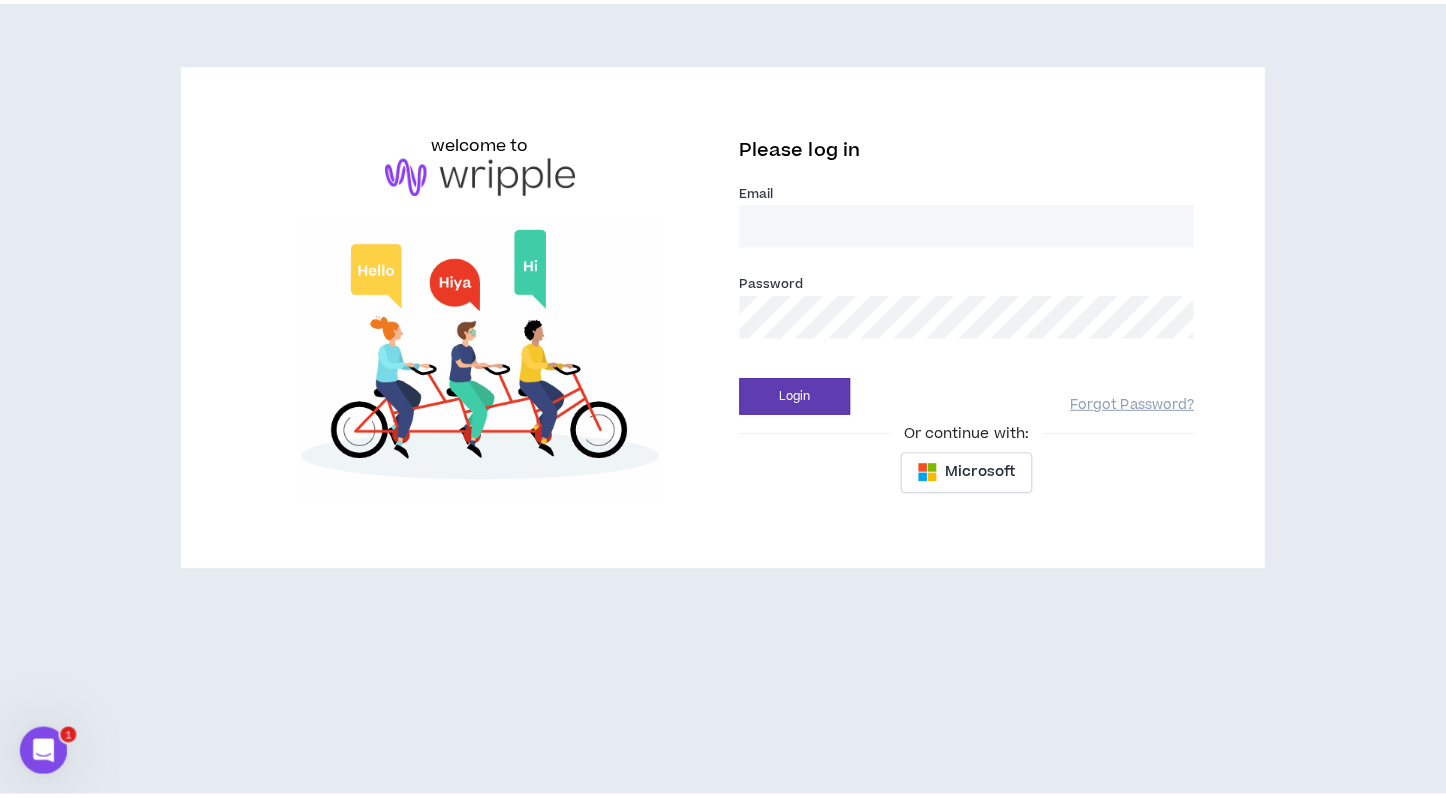 scroll, scrollTop: 0, scrollLeft: 0, axis: both 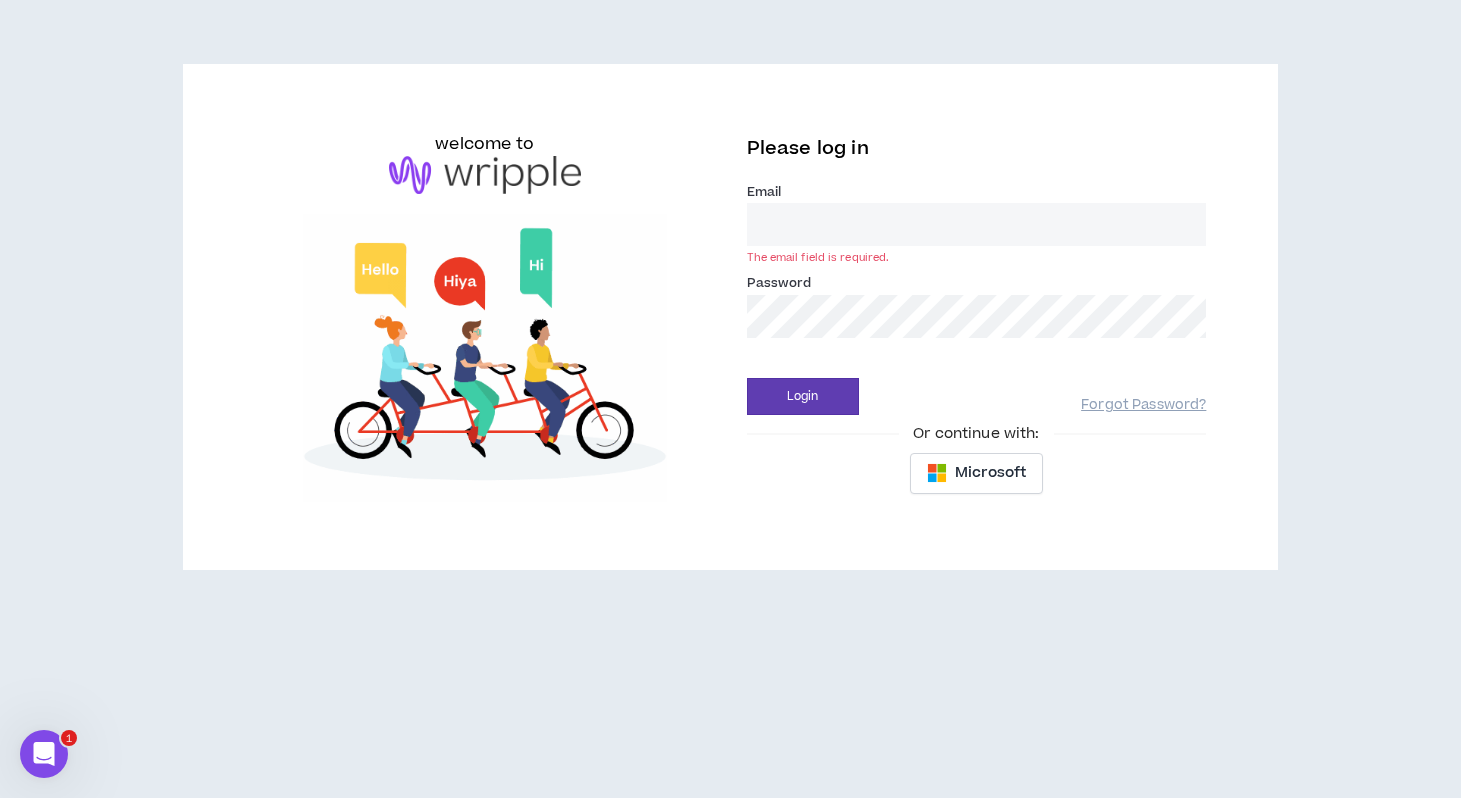 type on "support@example.com" 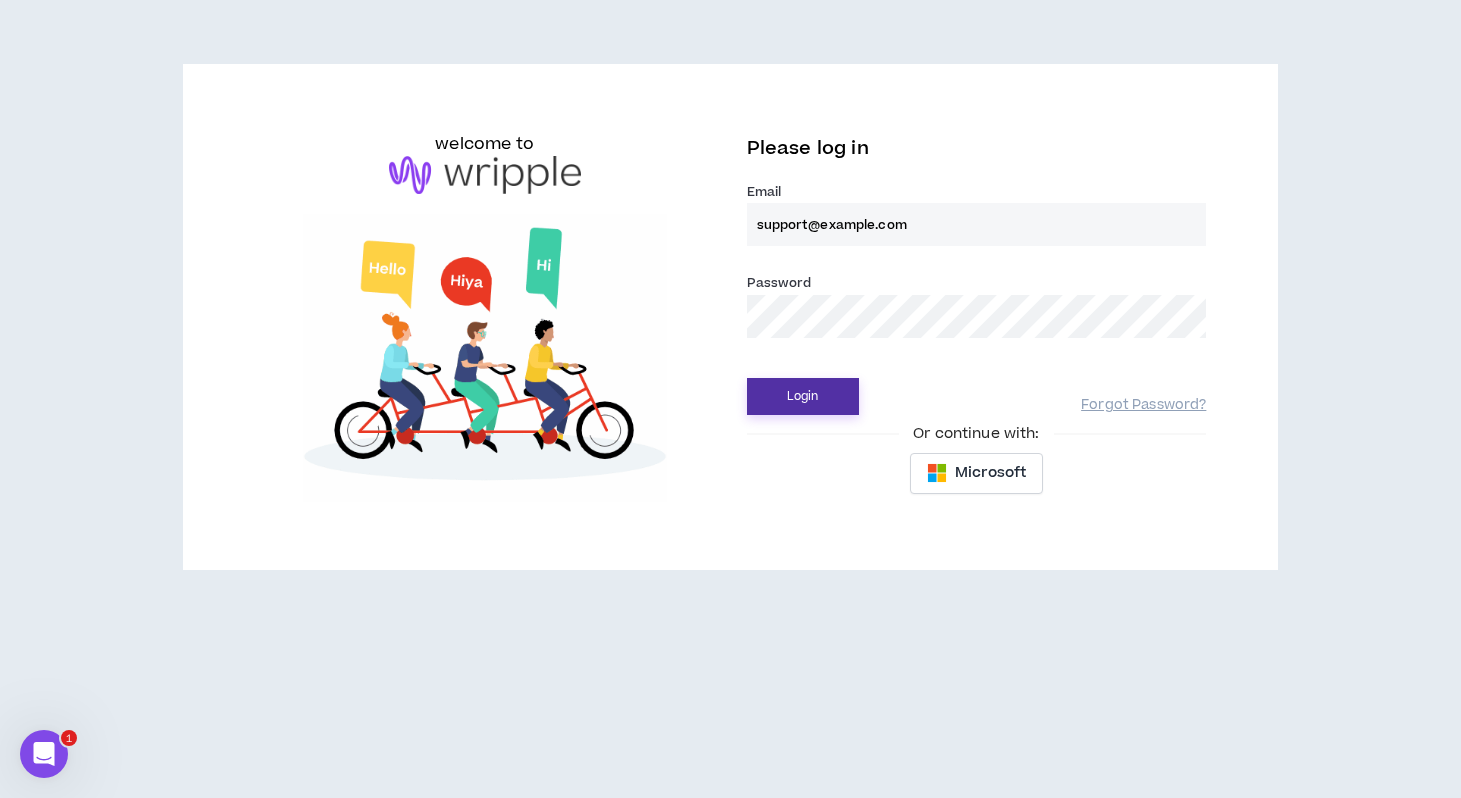 click on "Login" at bounding box center [803, 396] 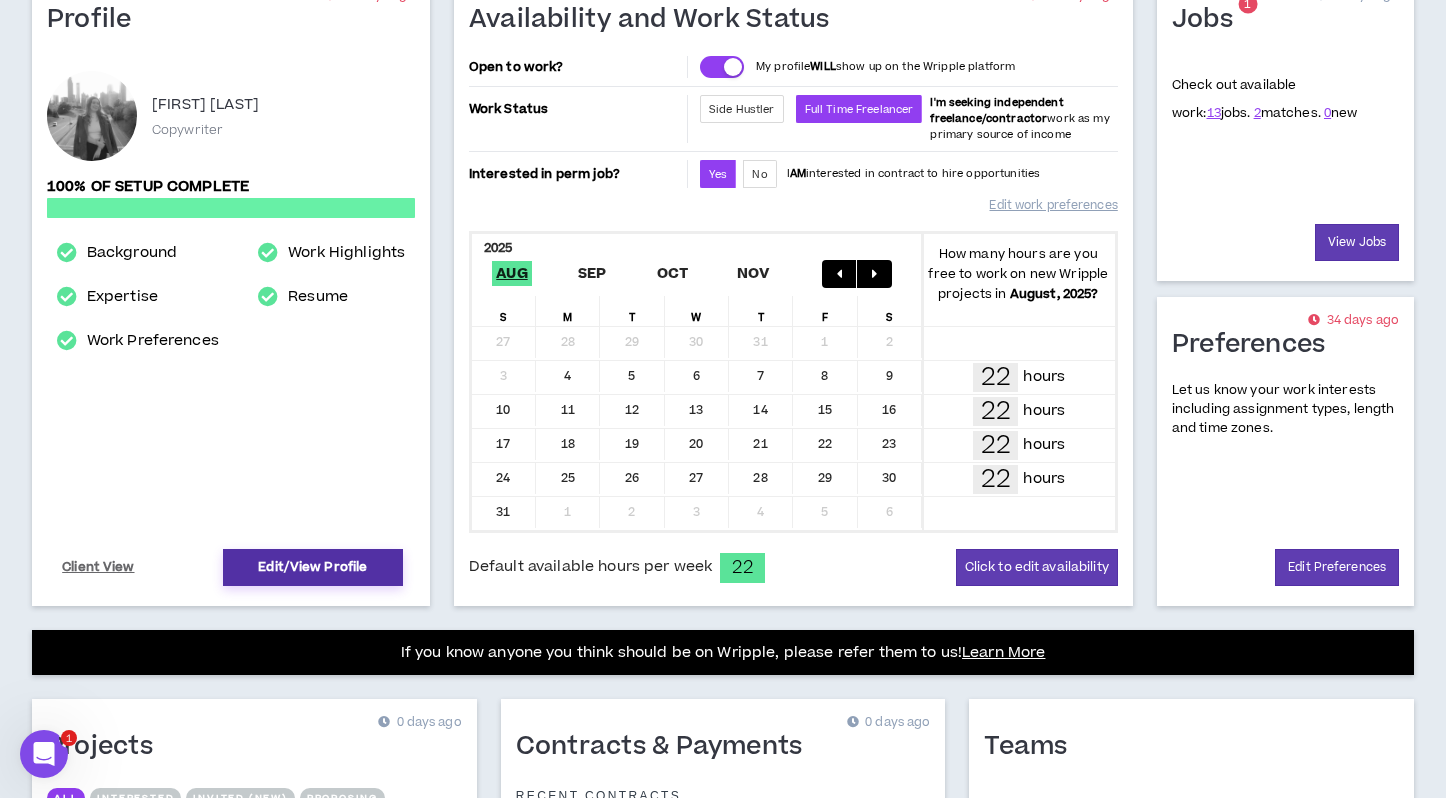 scroll, scrollTop: 221, scrollLeft: 0, axis: vertical 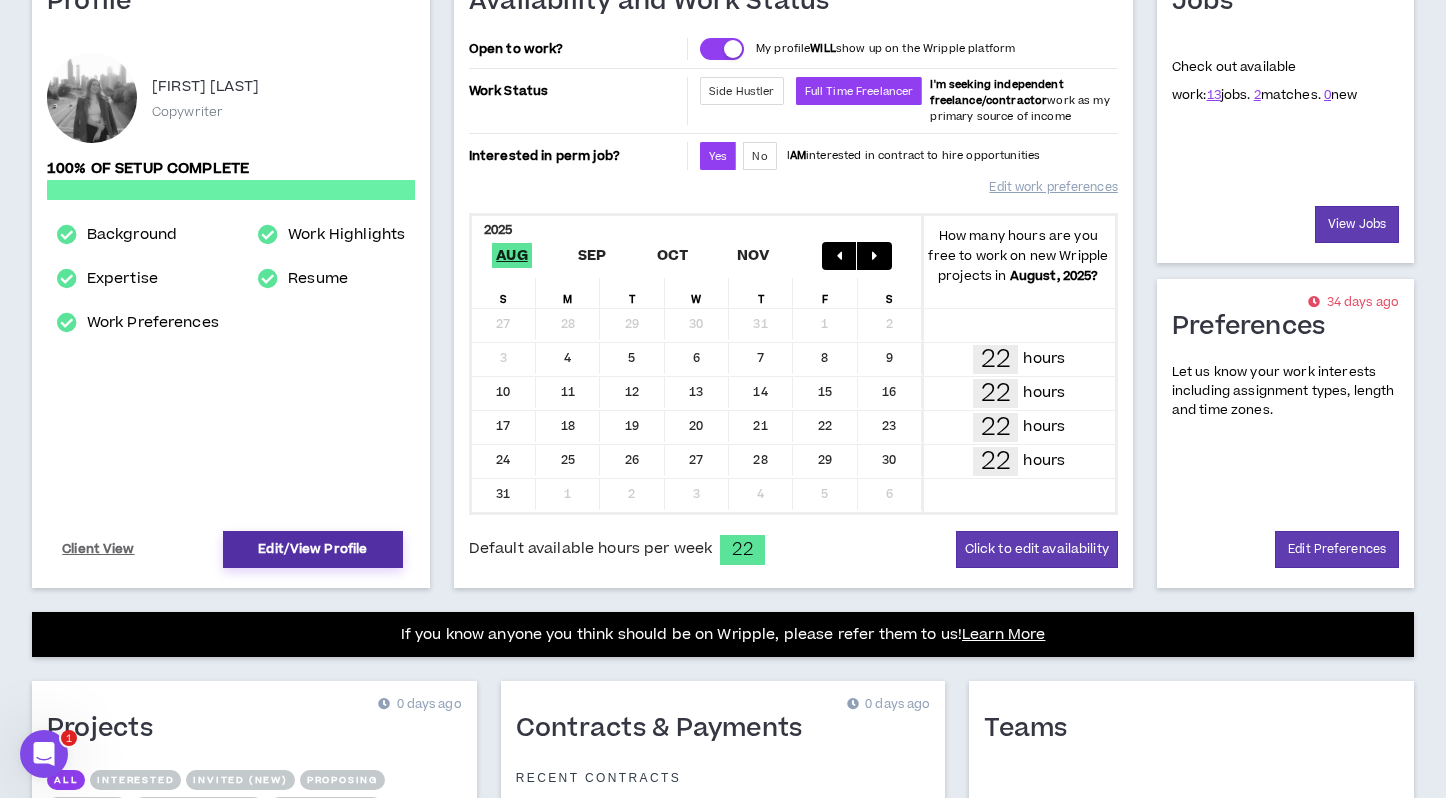 click on "Edit/View Profile" at bounding box center [313, 549] 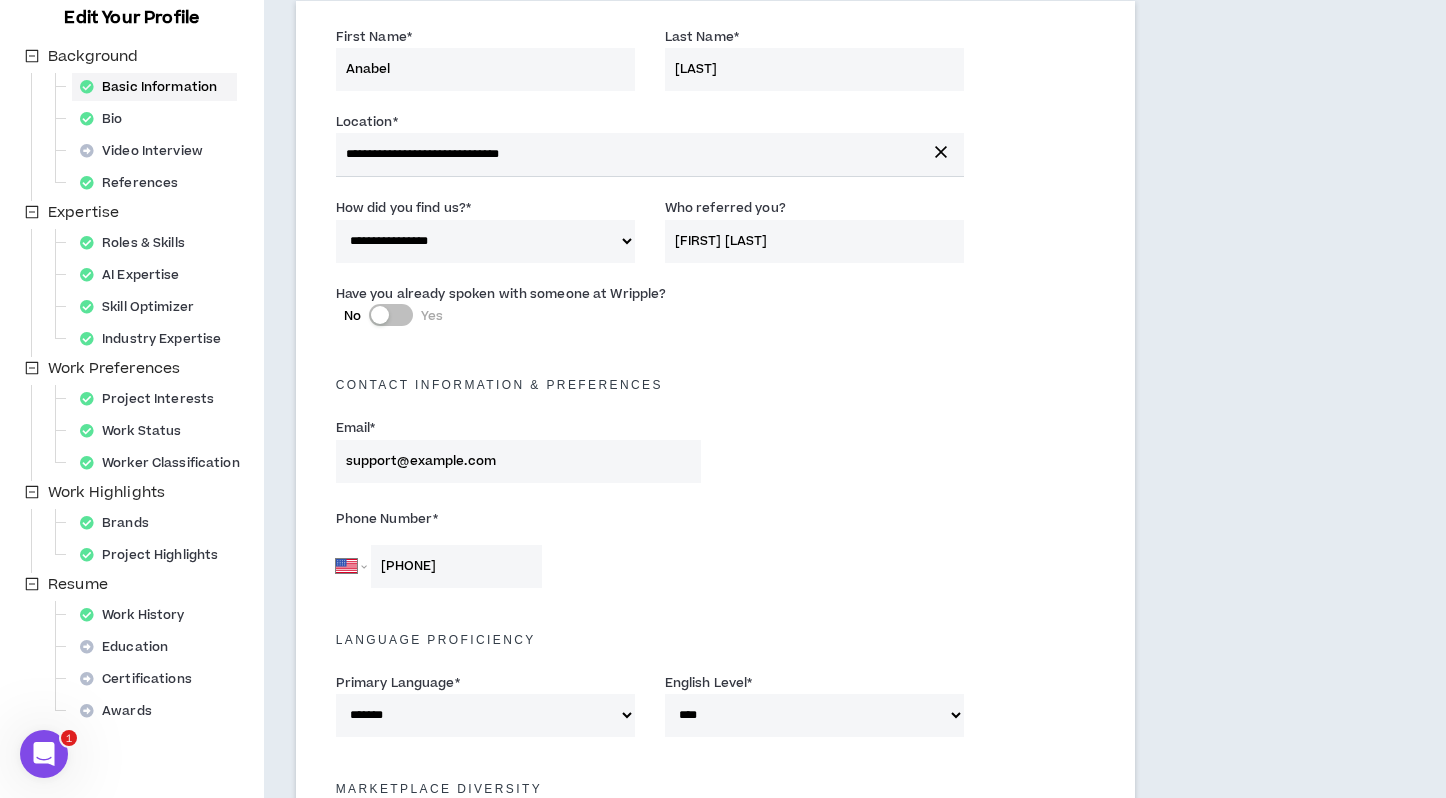 scroll, scrollTop: 0, scrollLeft: 0, axis: both 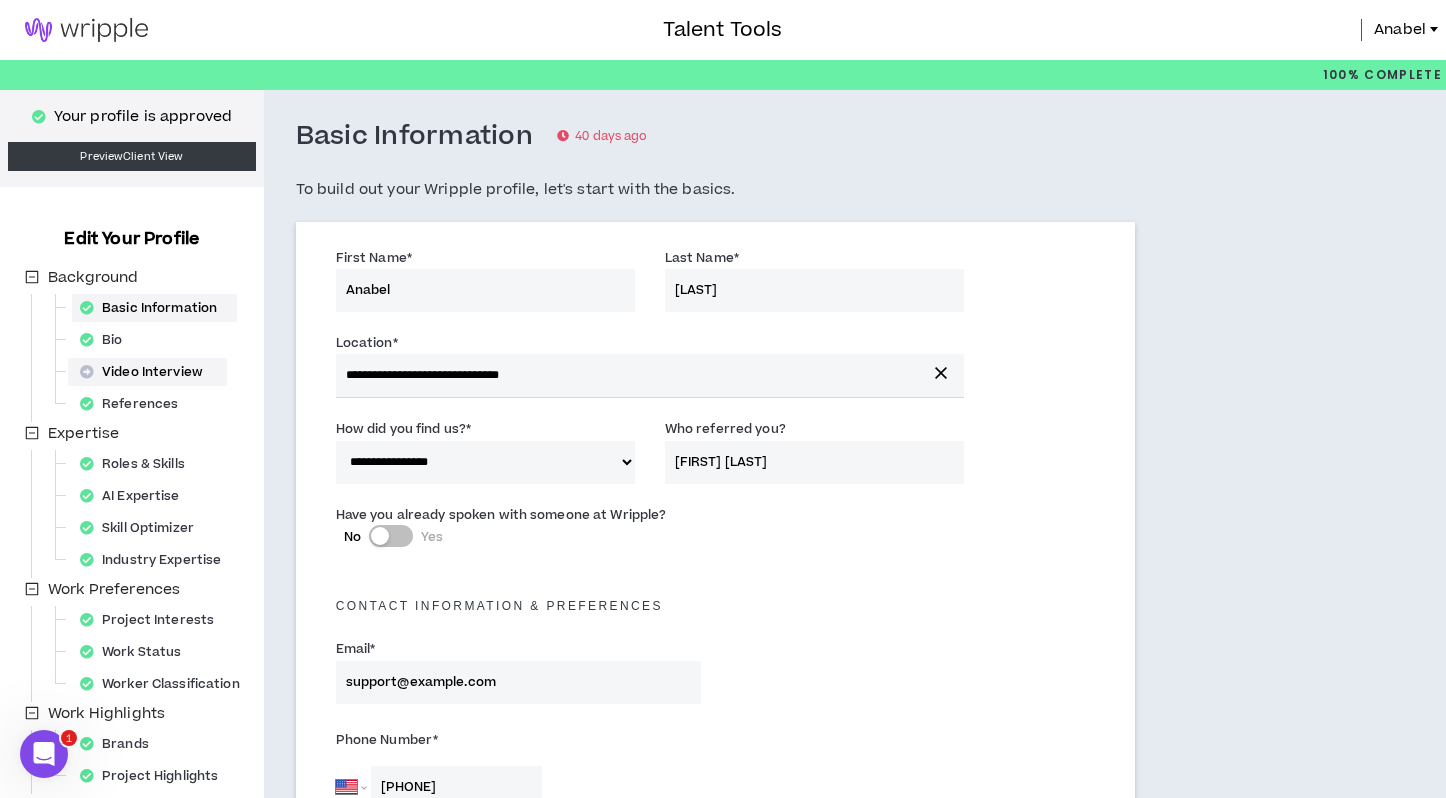 click on "Video Interview" at bounding box center [147, 372] 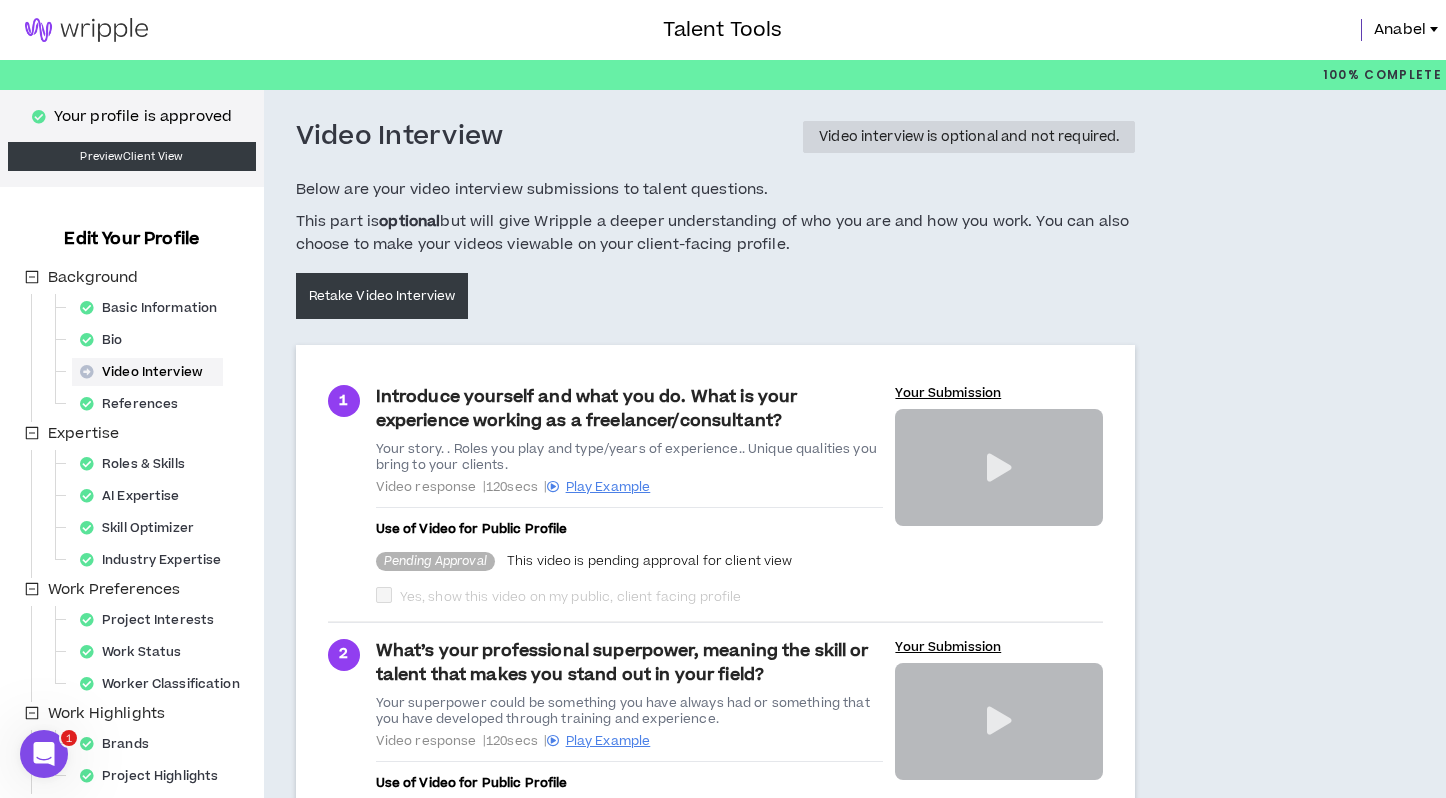 click on "1 Introduce yourself and what you do. What is your experience working as a freelancer/consultant? Your story. . Roles you play and type/years of experience.. Unique qualities you bring to your clients. Video response | 120 secs | Play Example Use of Video for Public Profile Pending Approval This video is pending approval for client view Yes, show this video on my public, client facing profile Your Submission" at bounding box center [716, 494] 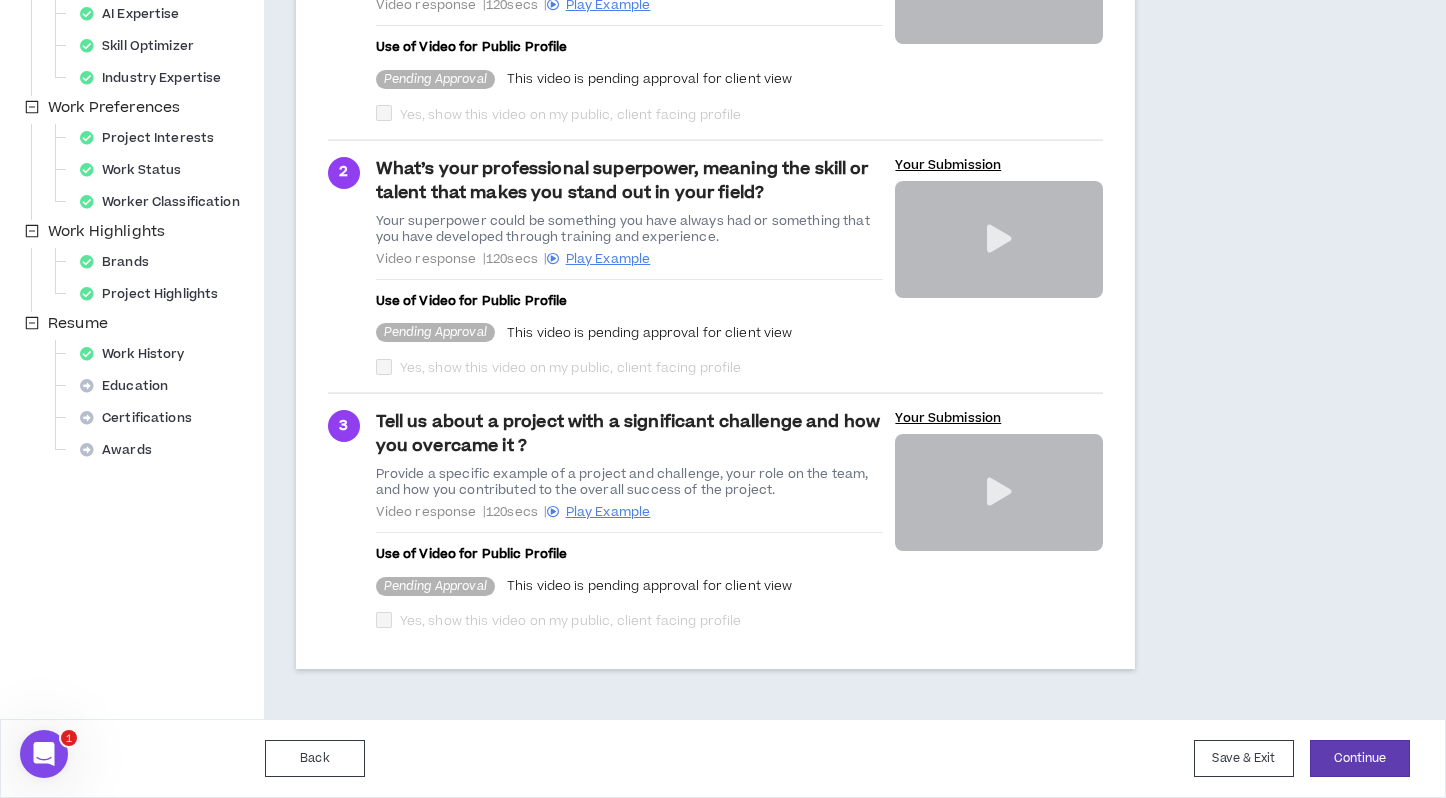 scroll, scrollTop: 484, scrollLeft: 0, axis: vertical 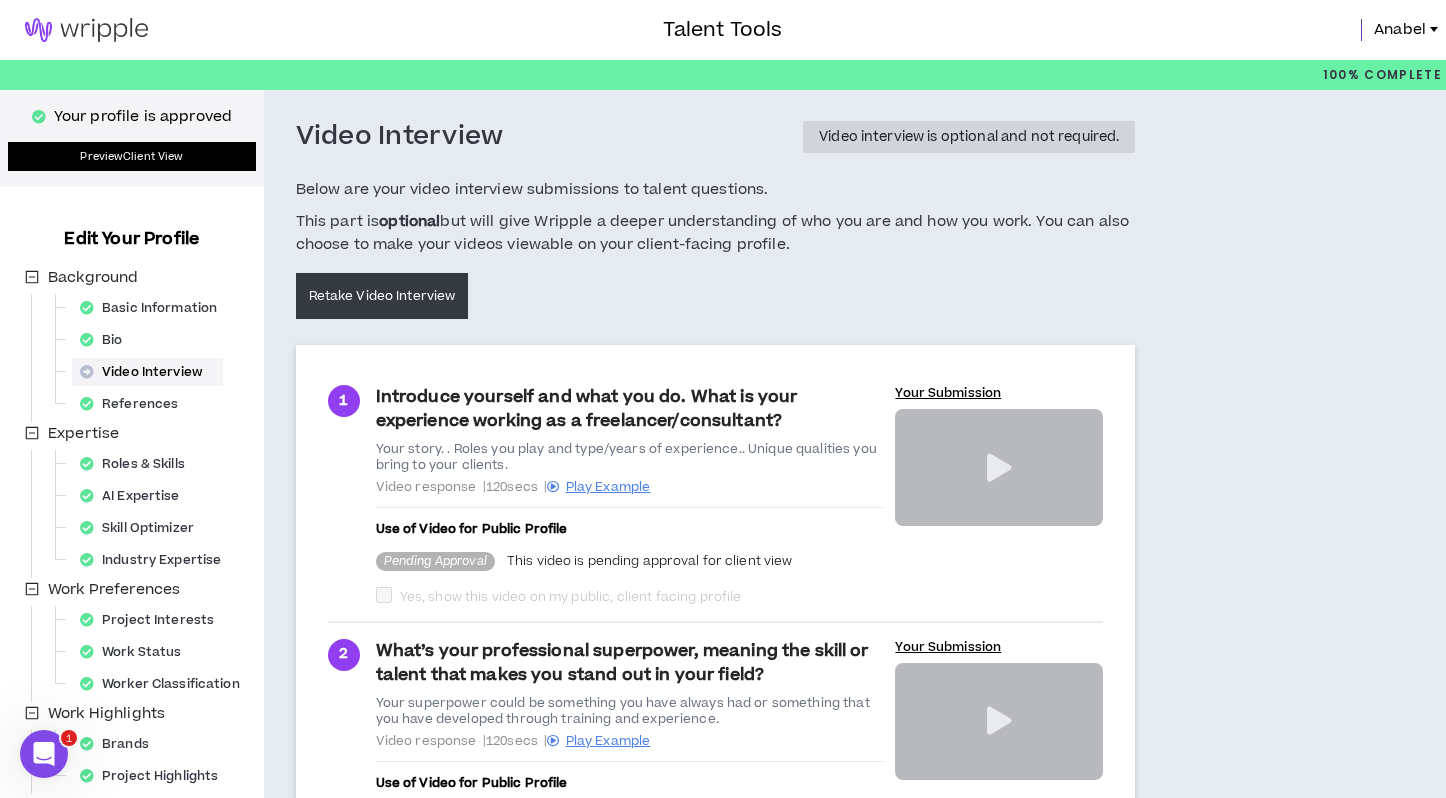 click on "Preview   Client View" at bounding box center [132, 156] 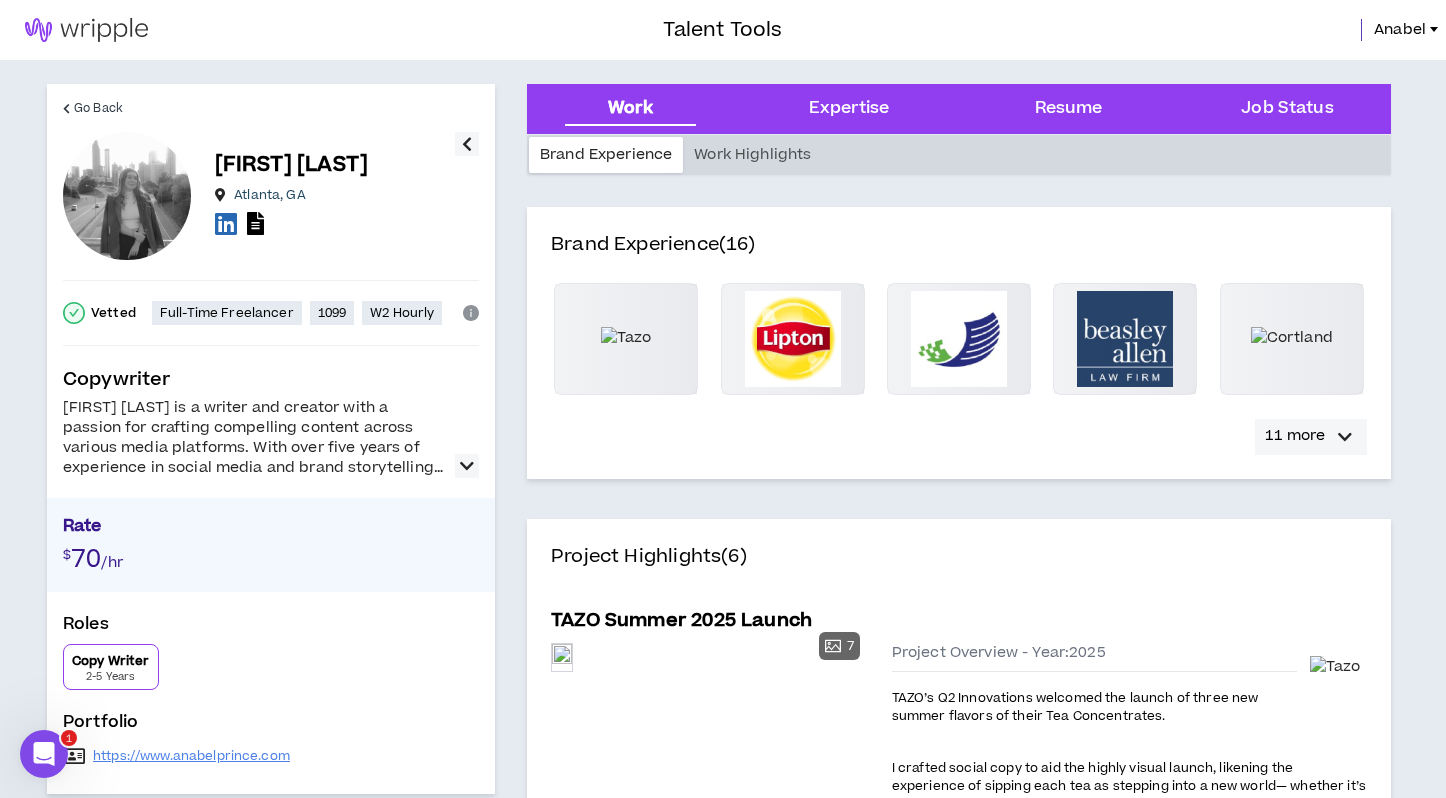 click on "11   more" at bounding box center (1295, 436) 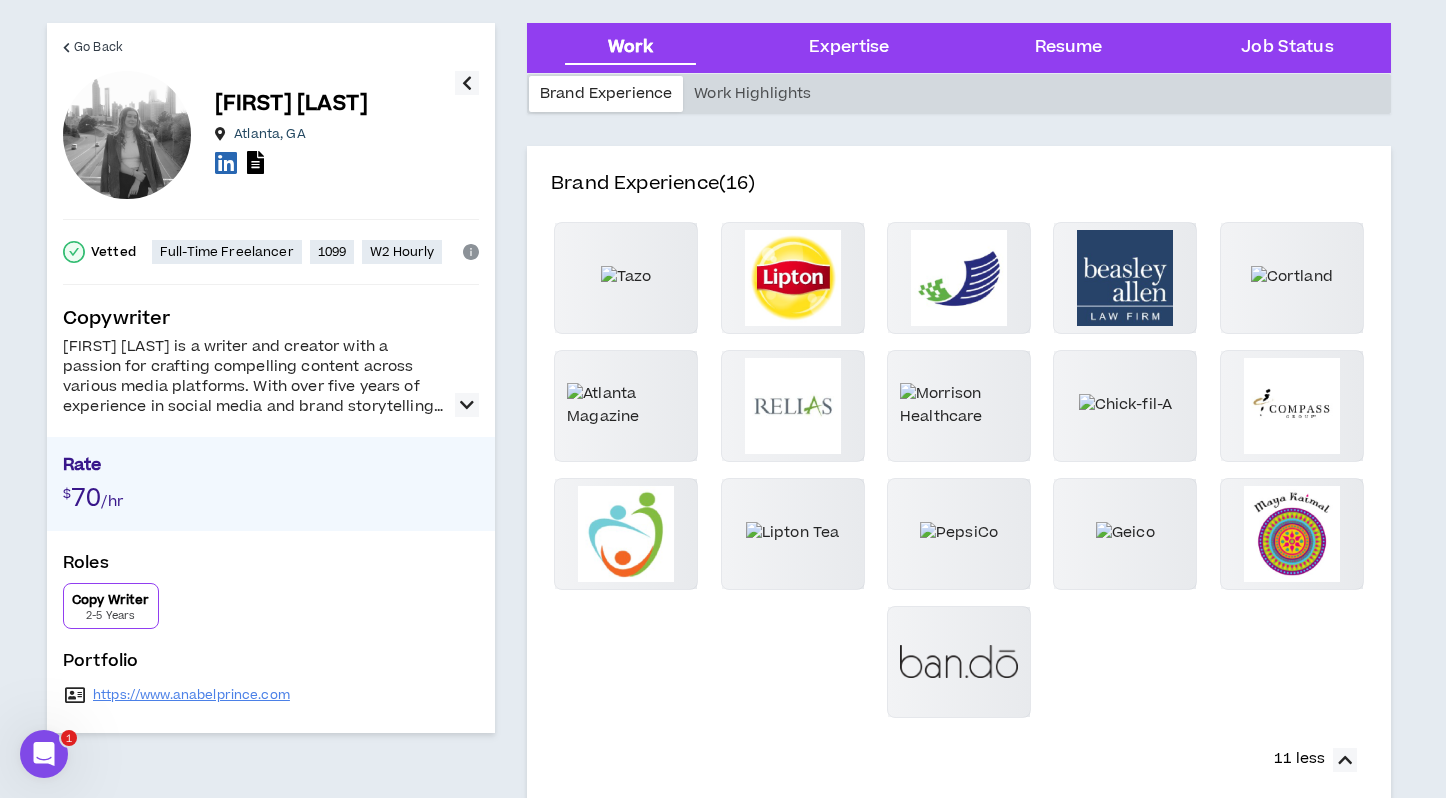 scroll, scrollTop: 62, scrollLeft: 0, axis: vertical 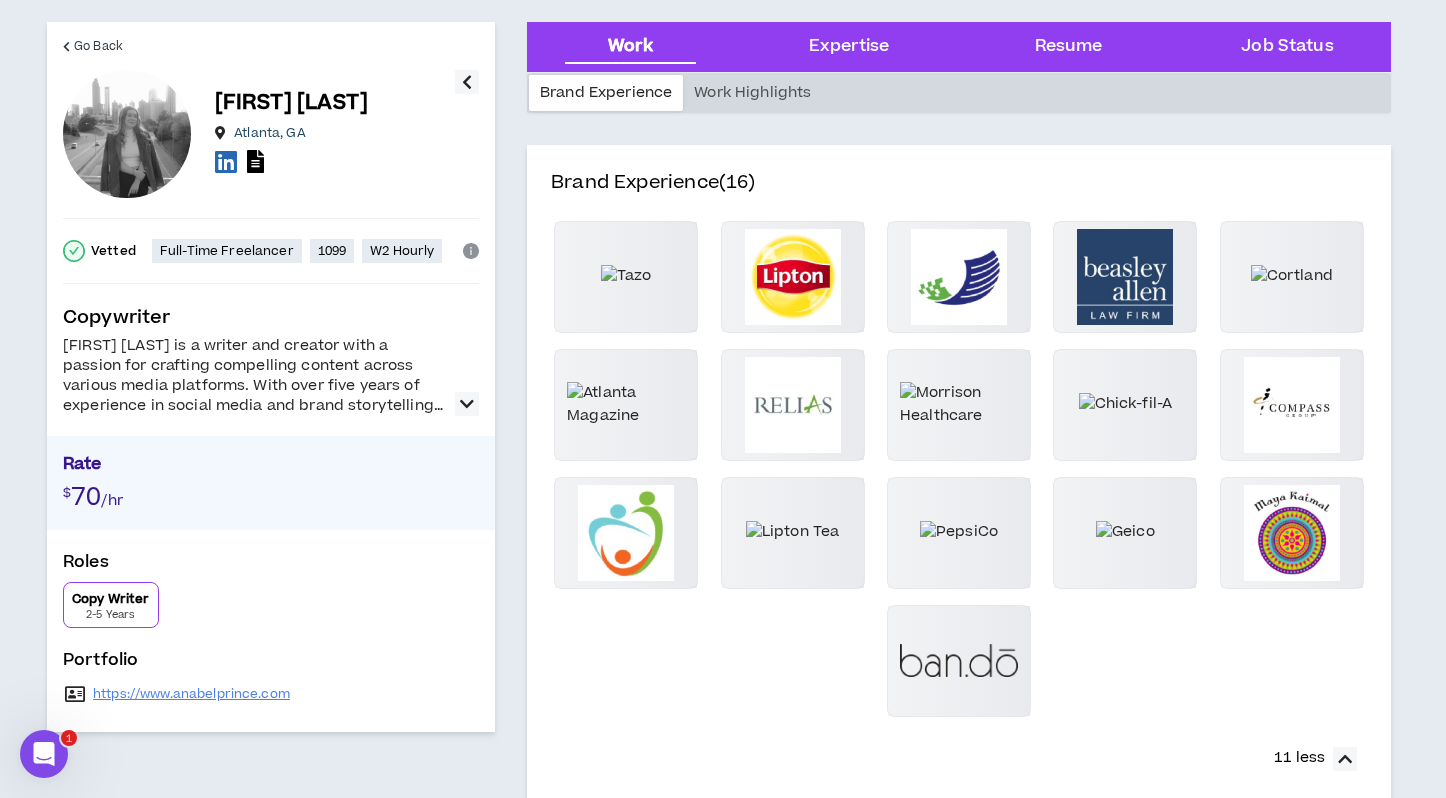 click at bounding box center [467, 404] 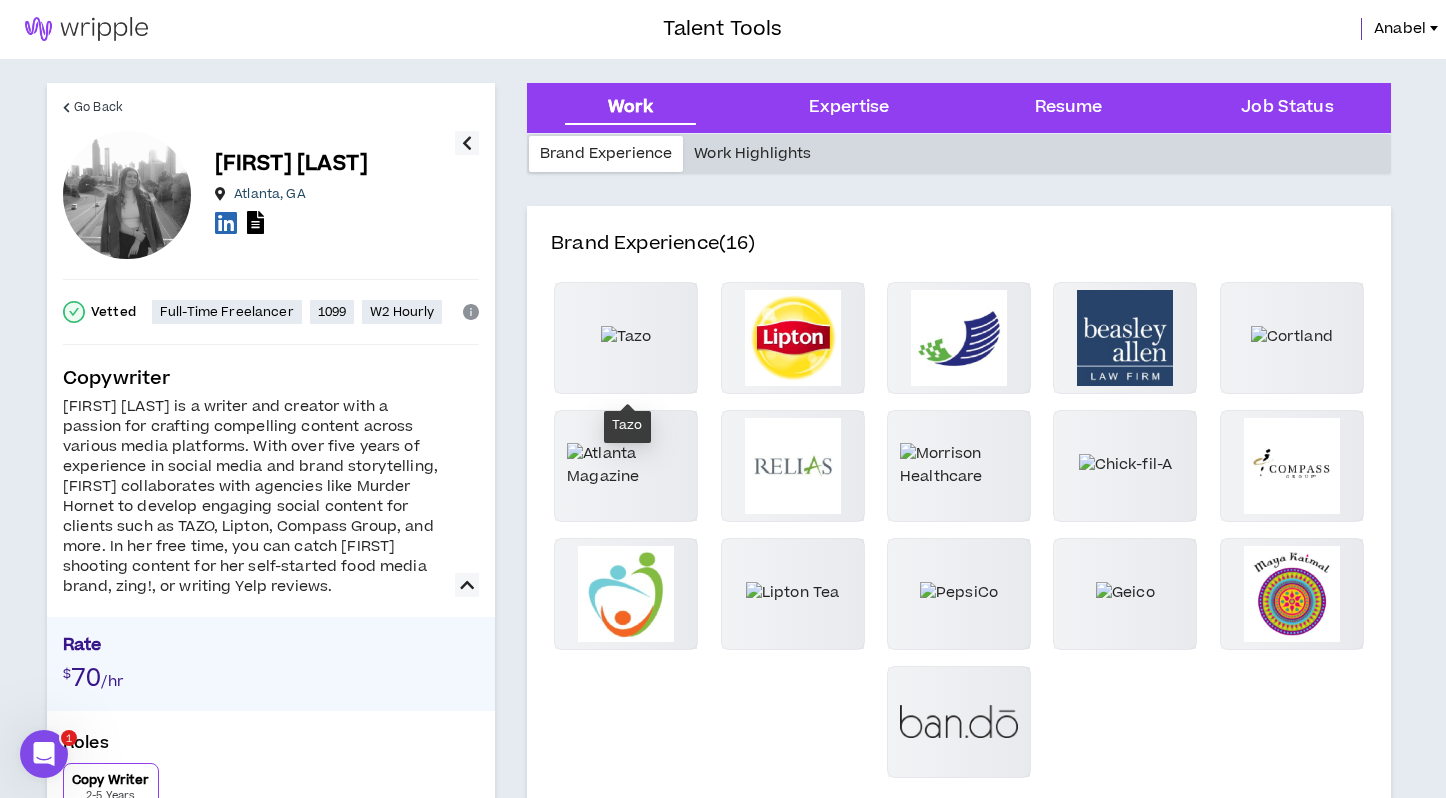 scroll, scrollTop: 0, scrollLeft: 0, axis: both 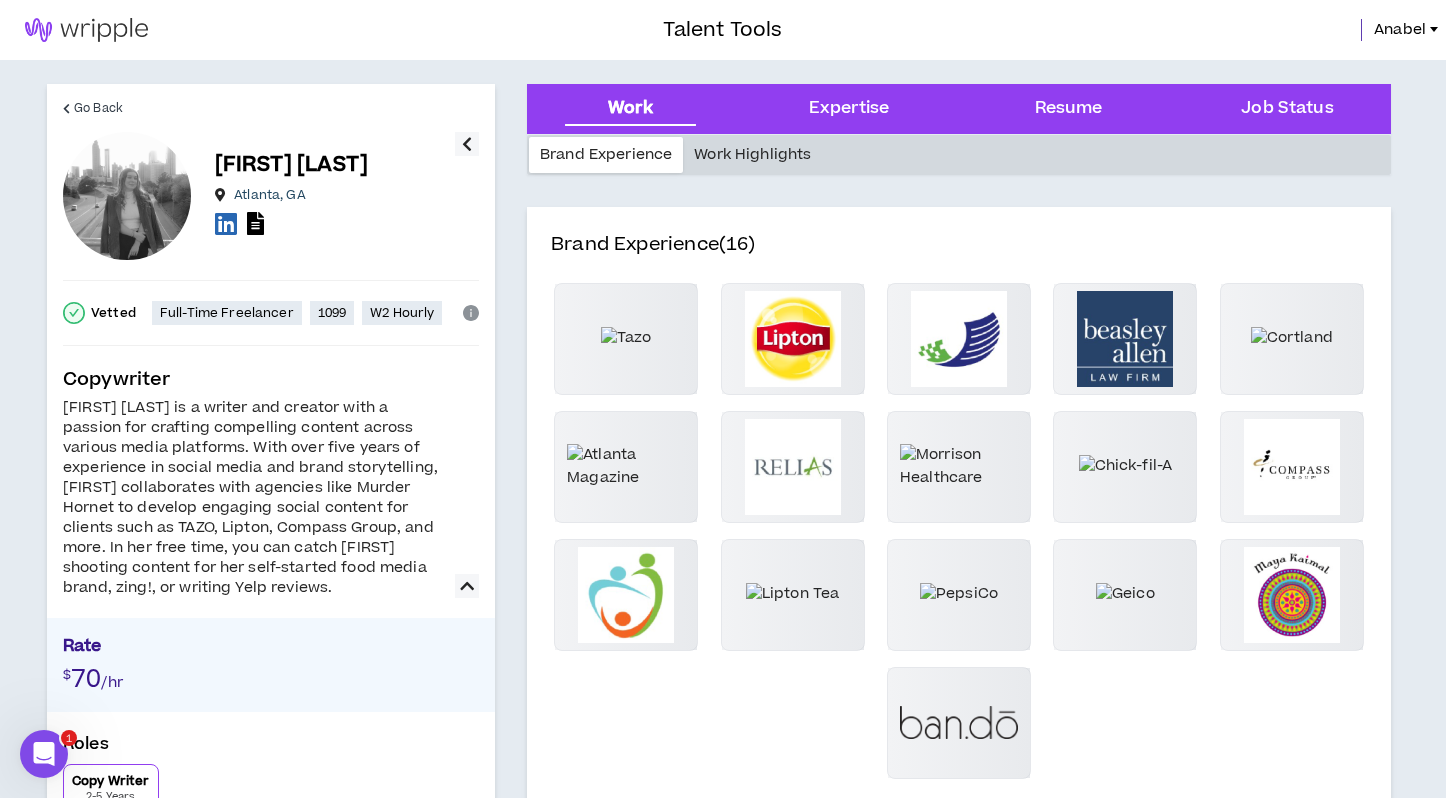 click on "Work Highlights" at bounding box center [752, 155] 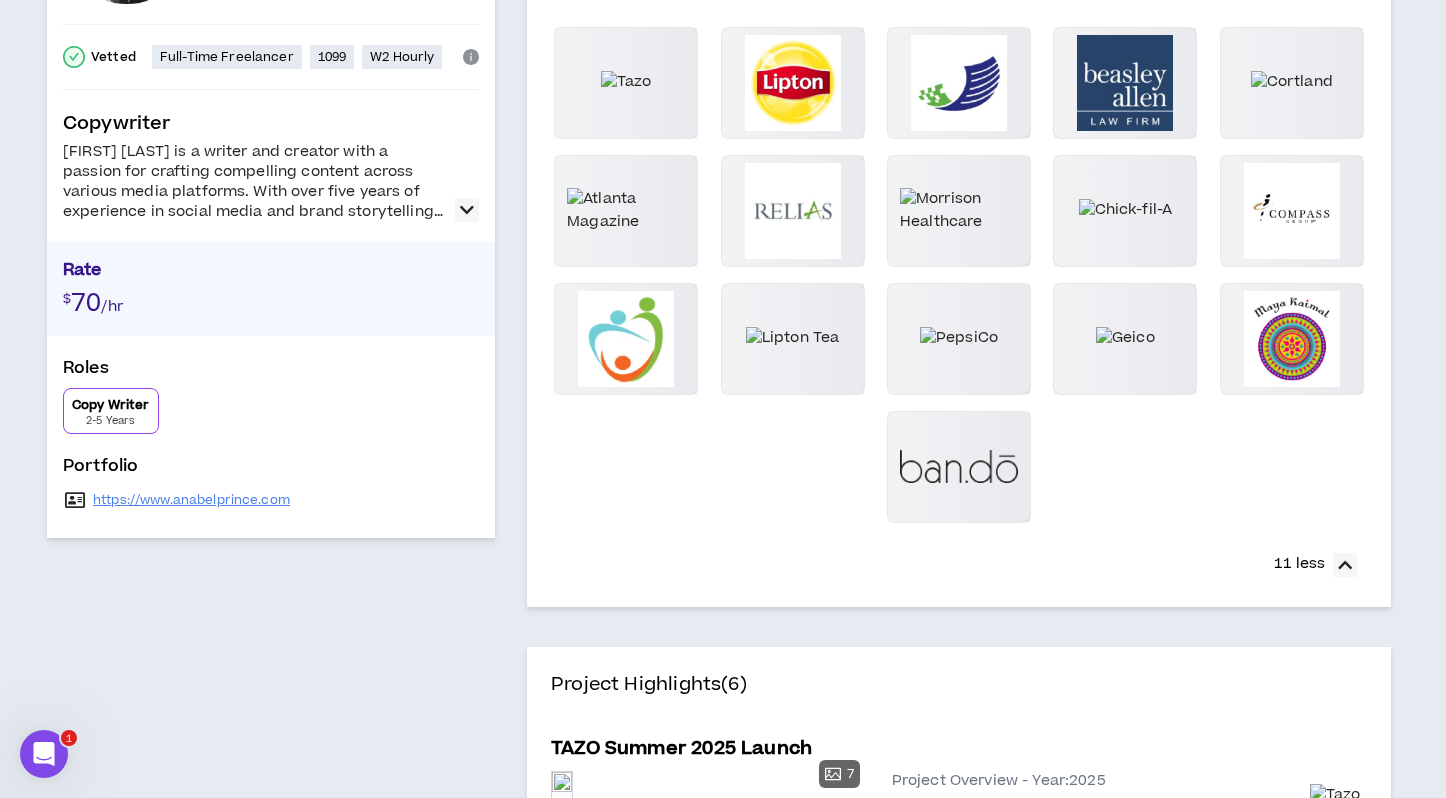 scroll, scrollTop: 0, scrollLeft: 0, axis: both 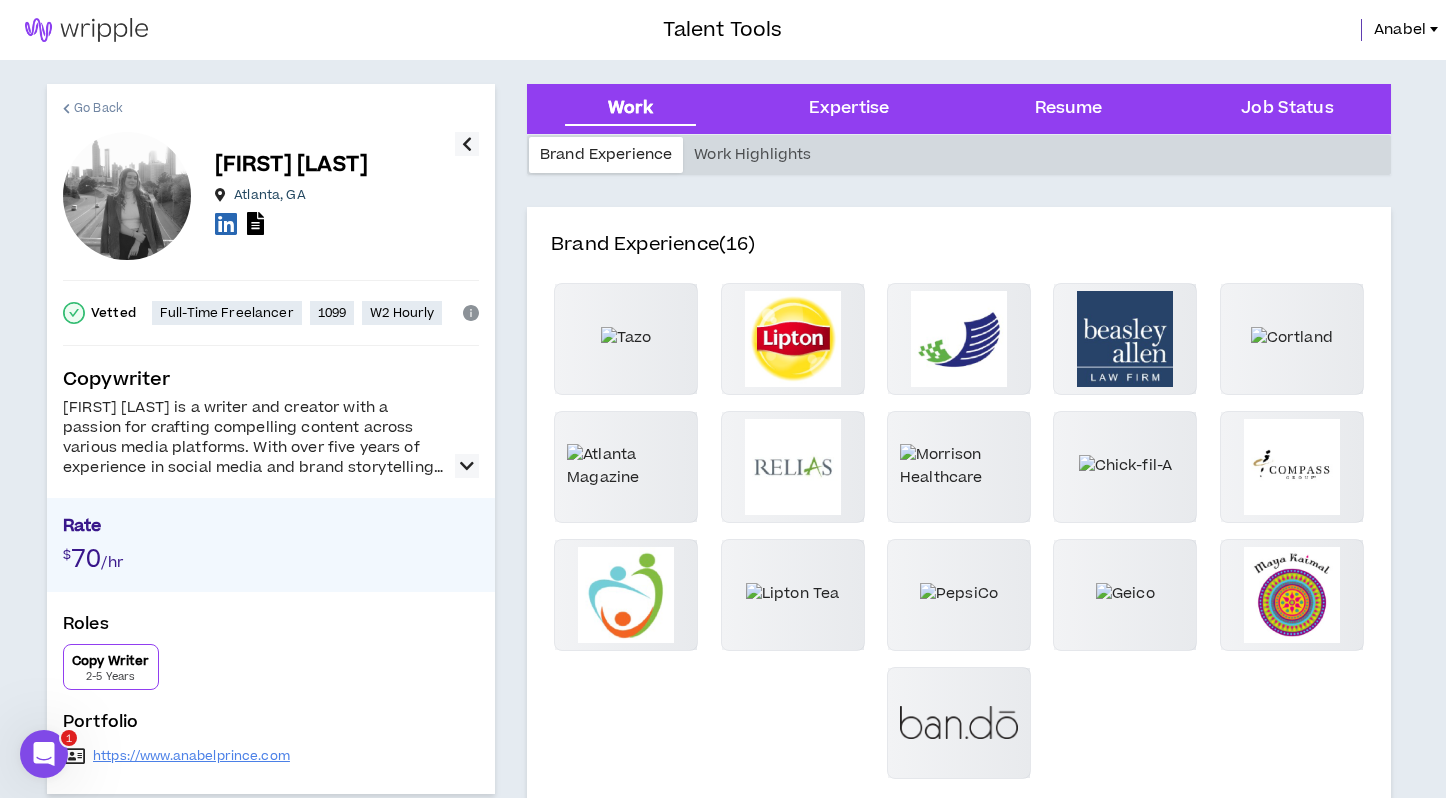 click on "Go Back" at bounding box center [98, 108] 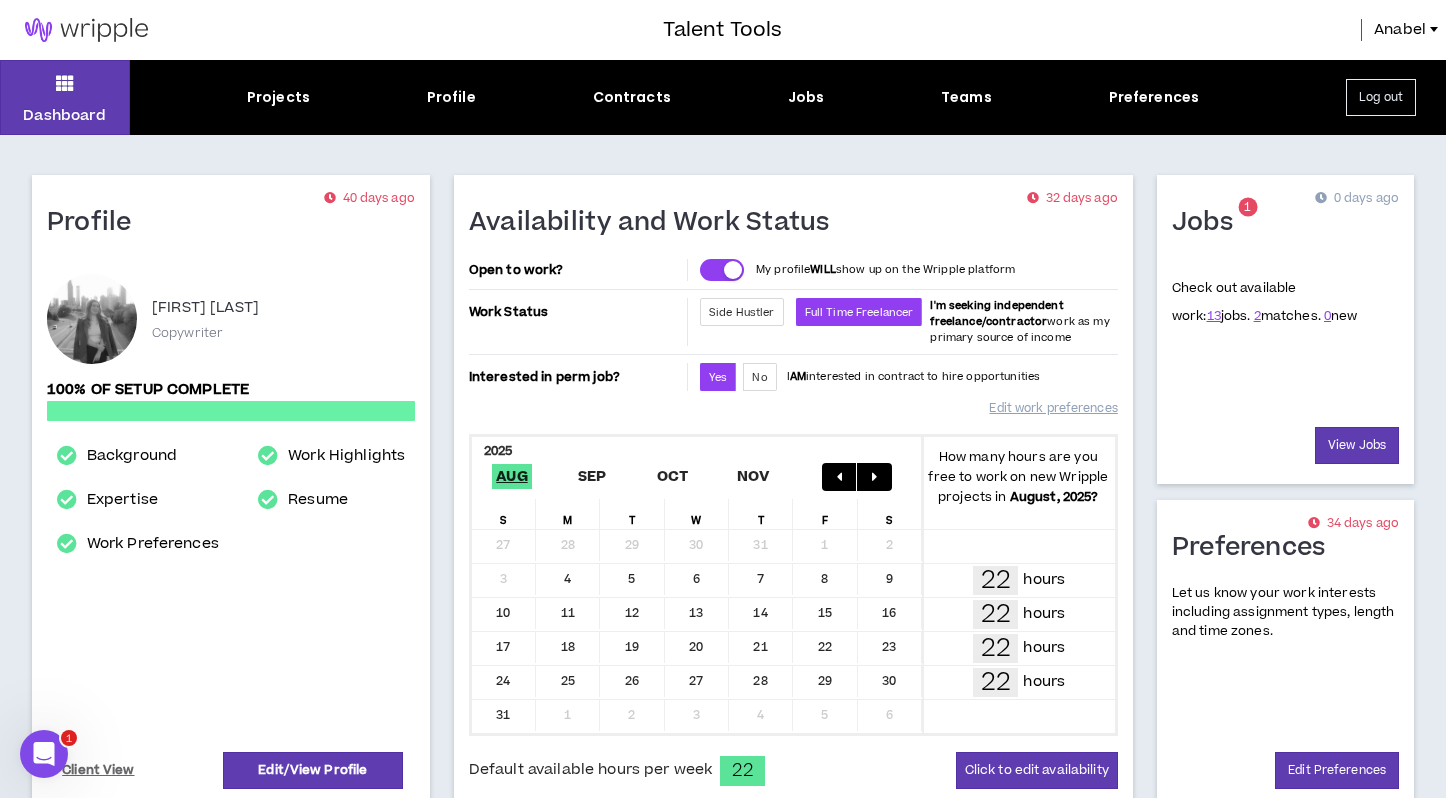 click on "13  jobs." at bounding box center (1229, 316) 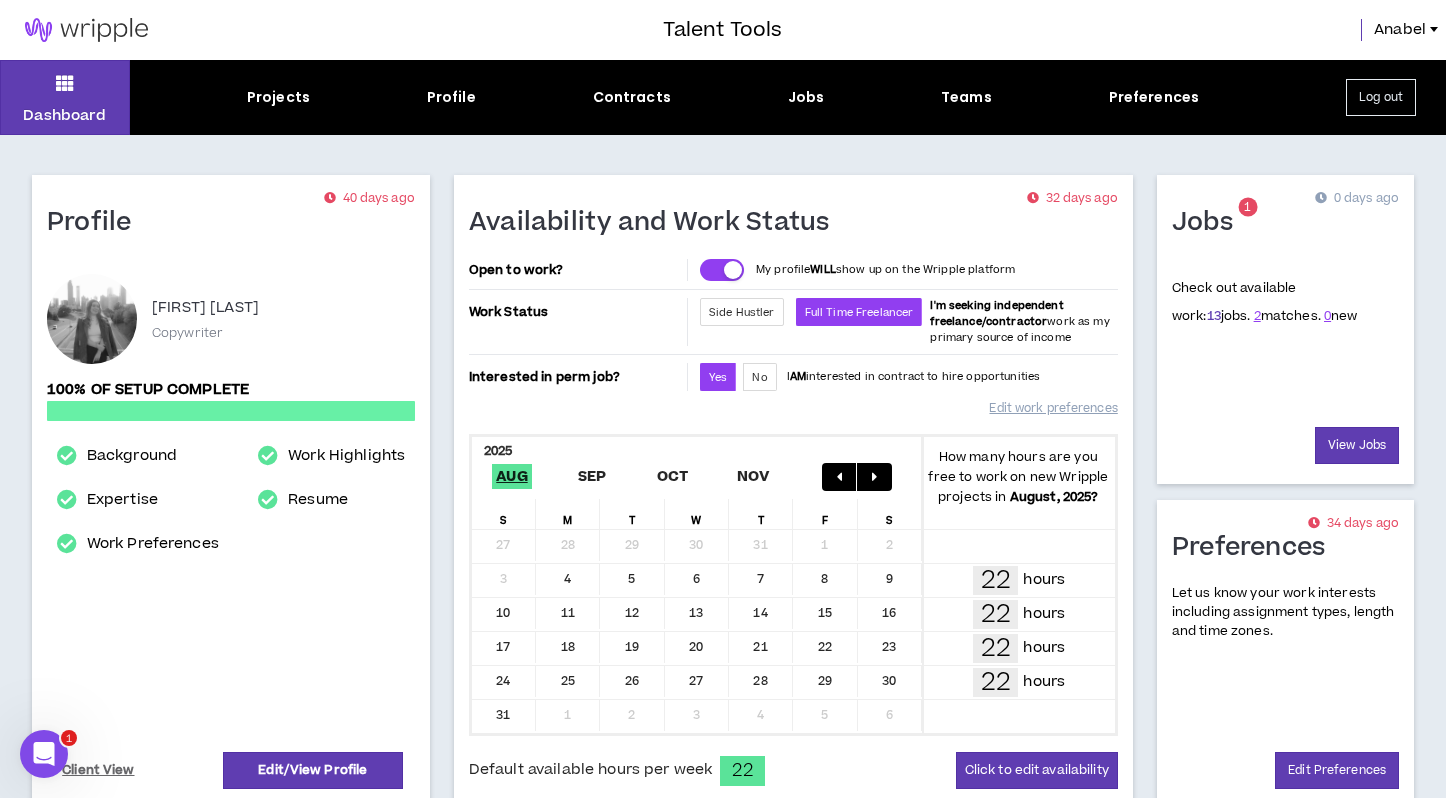 click on "13" at bounding box center [1214, 316] 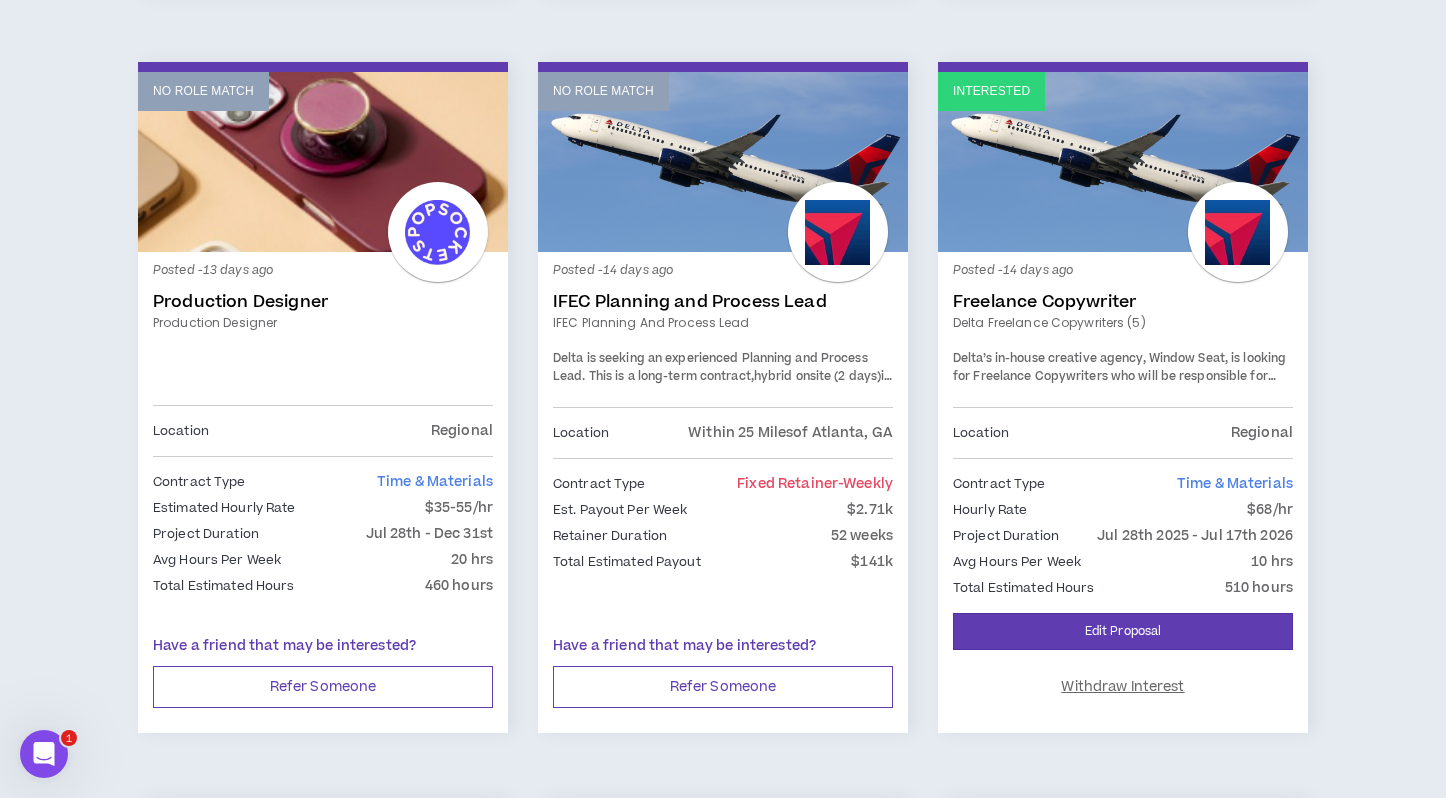 scroll, scrollTop: 1039, scrollLeft: 0, axis: vertical 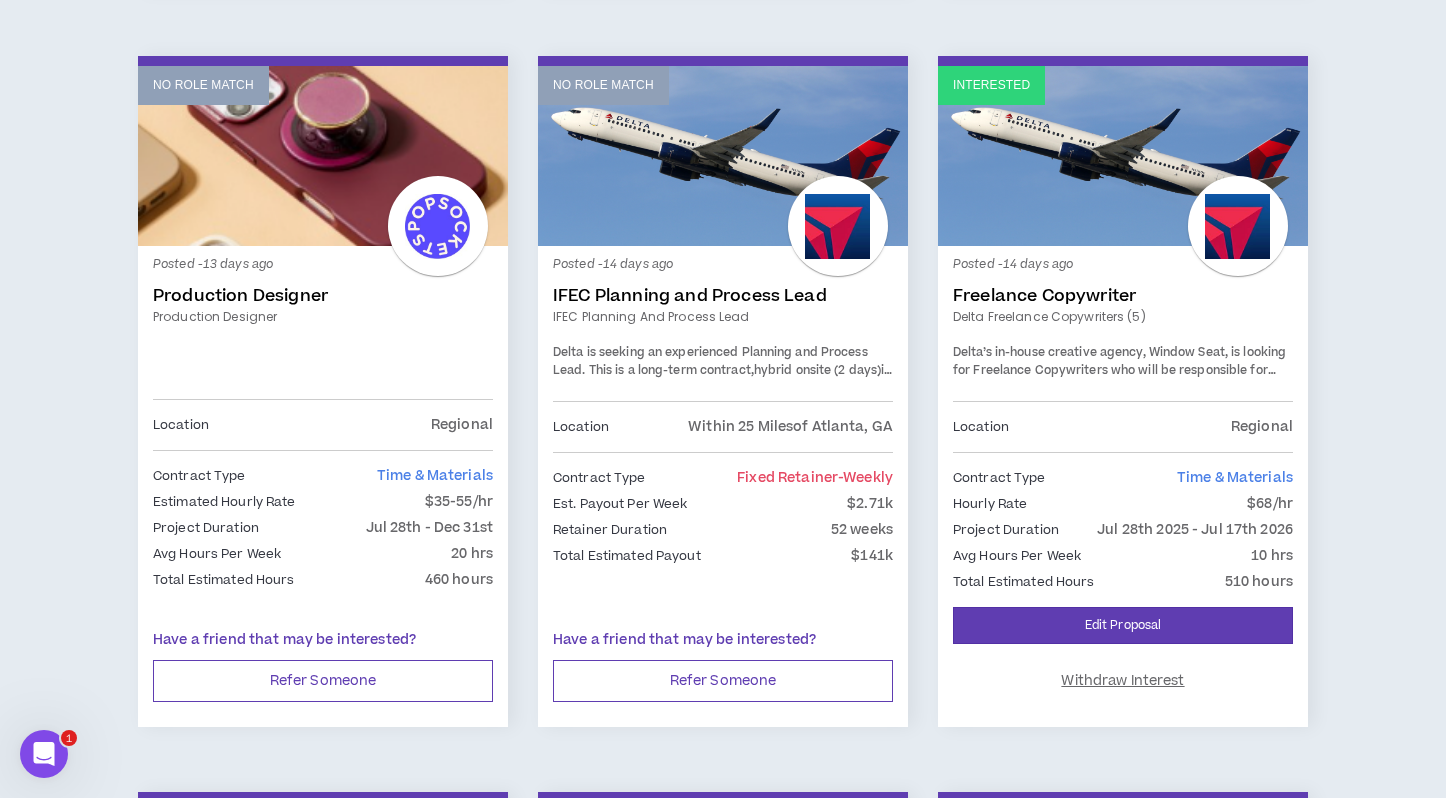 click on "Interested" at bounding box center (1123, 156) 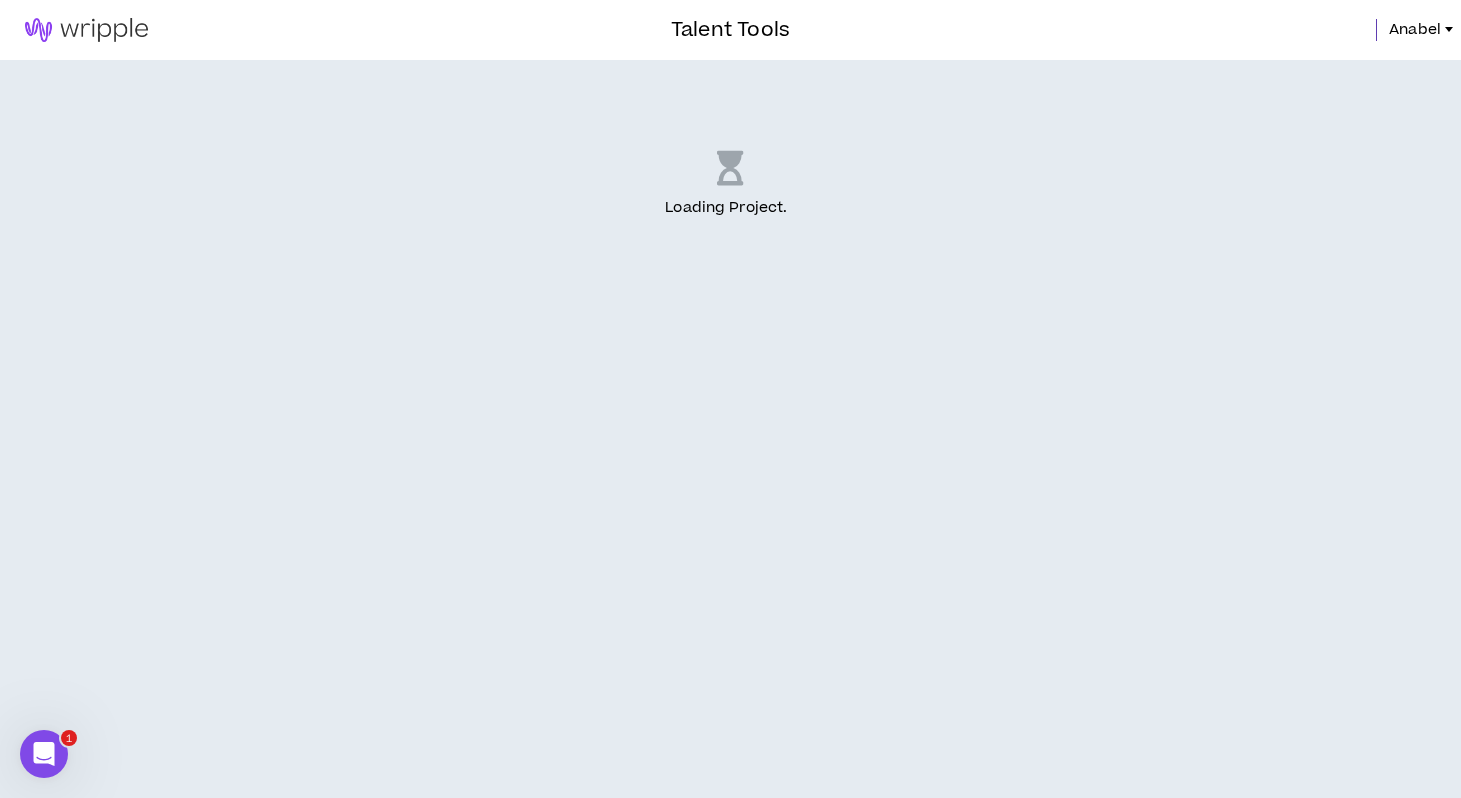 click on "Loading Project . .." at bounding box center (730, 429) 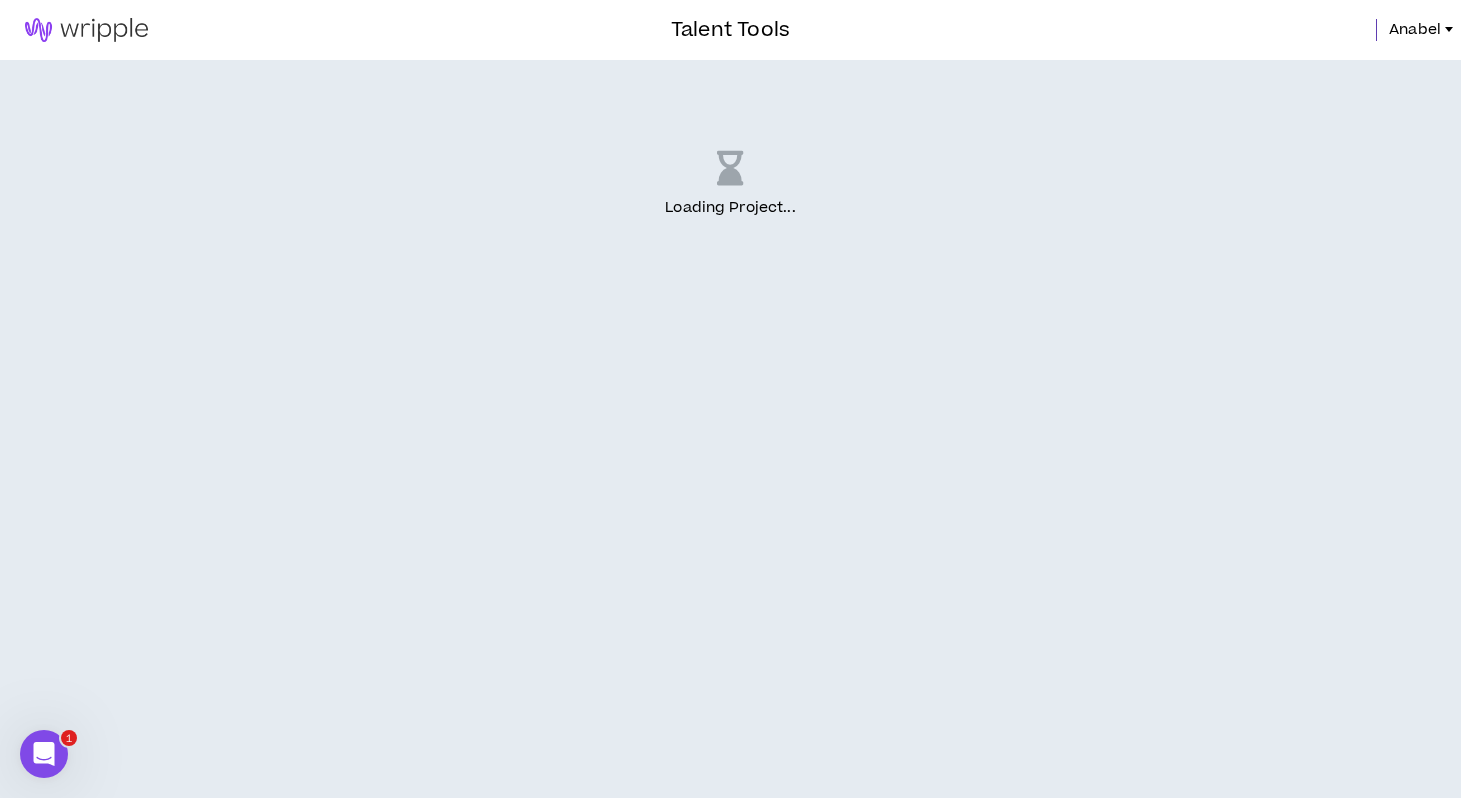 click on "Loading Project ..." at bounding box center (730, 429) 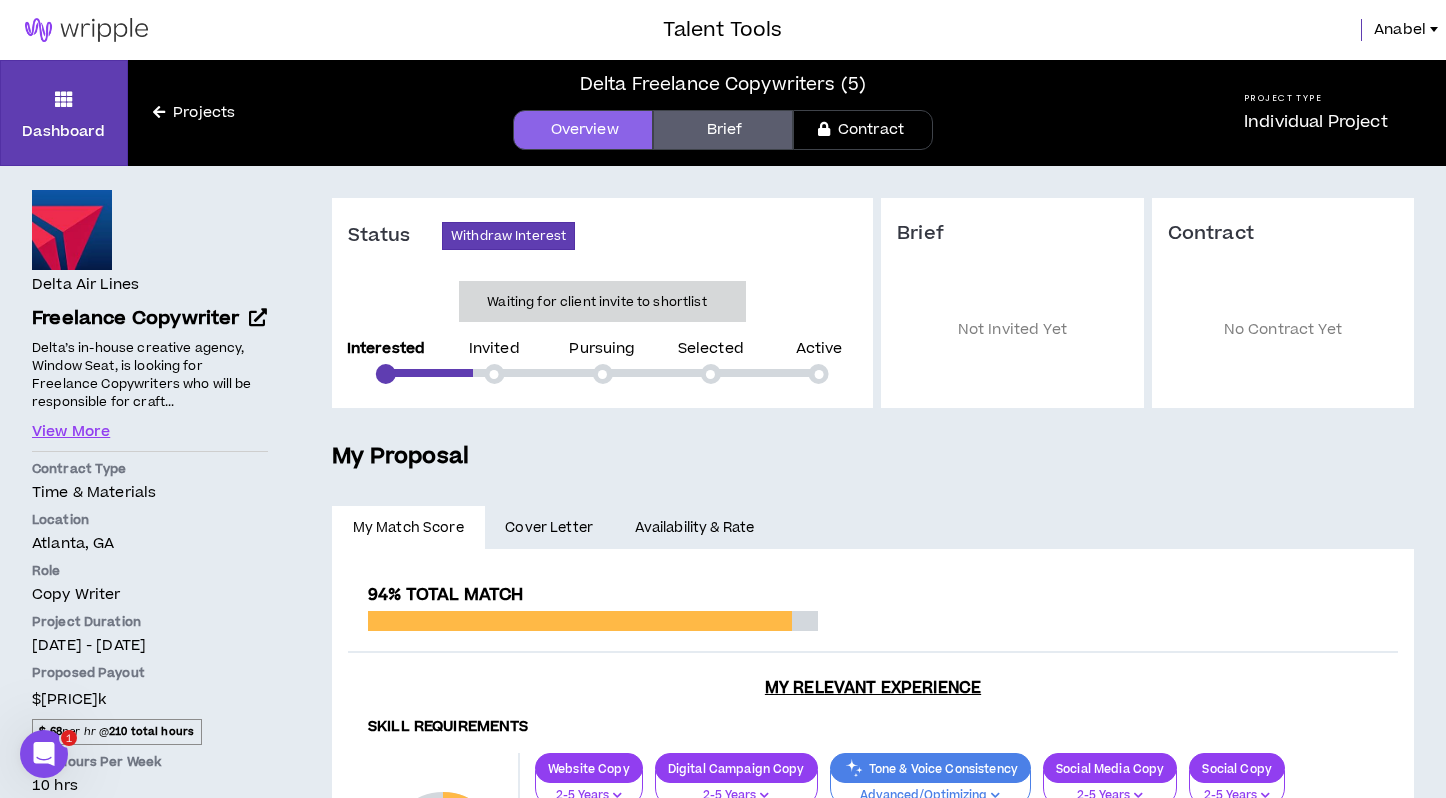 scroll, scrollTop: 417, scrollLeft: 0, axis: vertical 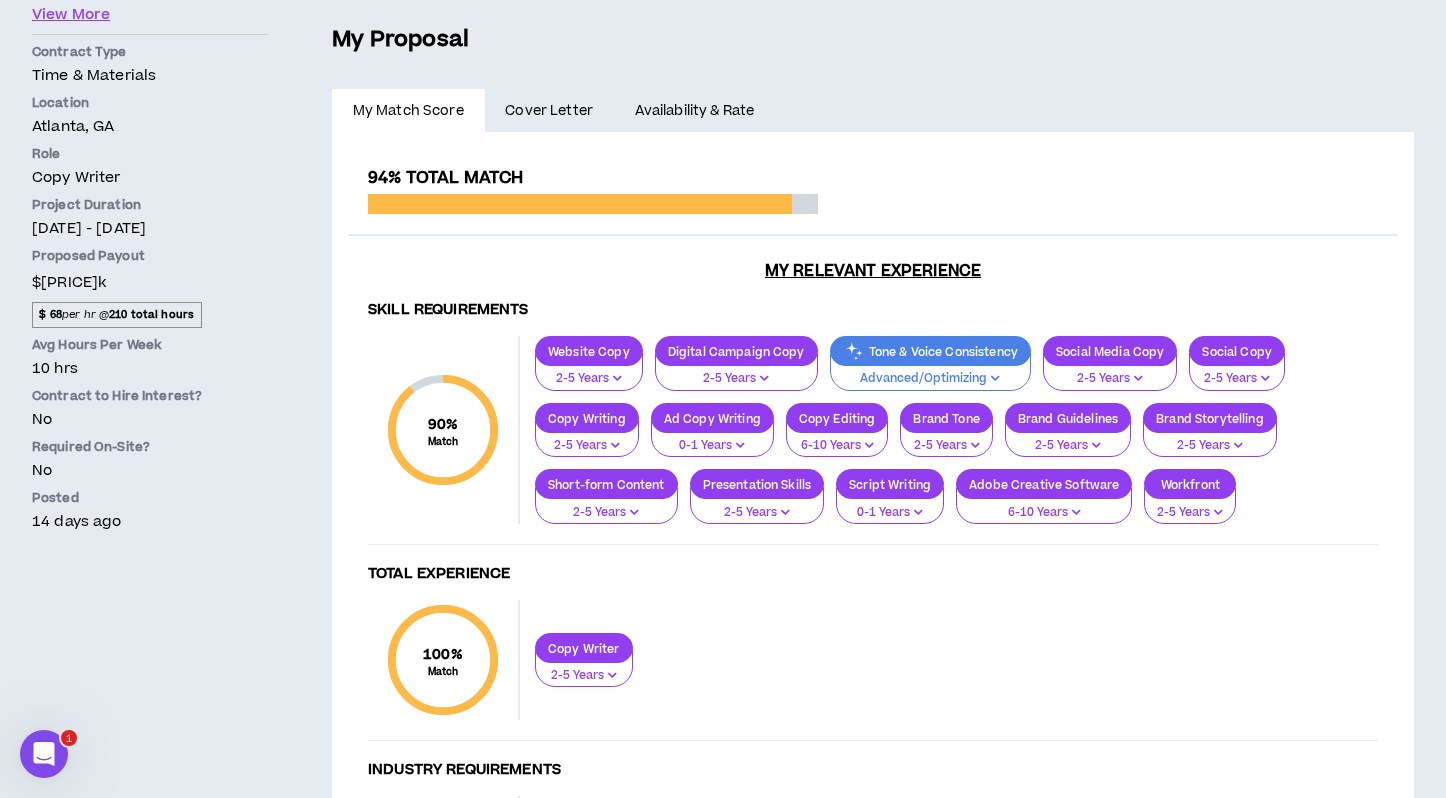 click on "Advanced/Optimizing" at bounding box center [930, 379] 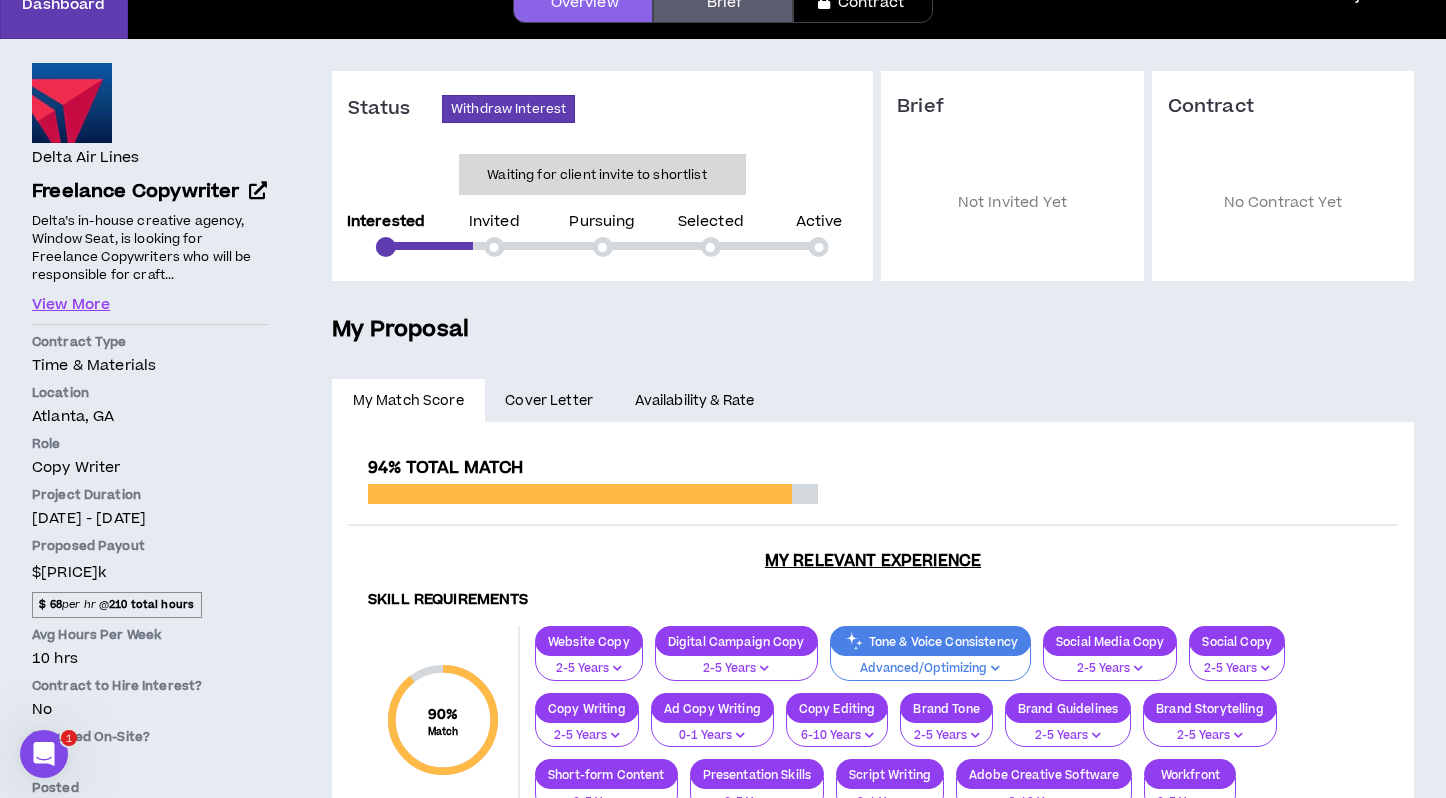 scroll, scrollTop: 0, scrollLeft: 0, axis: both 